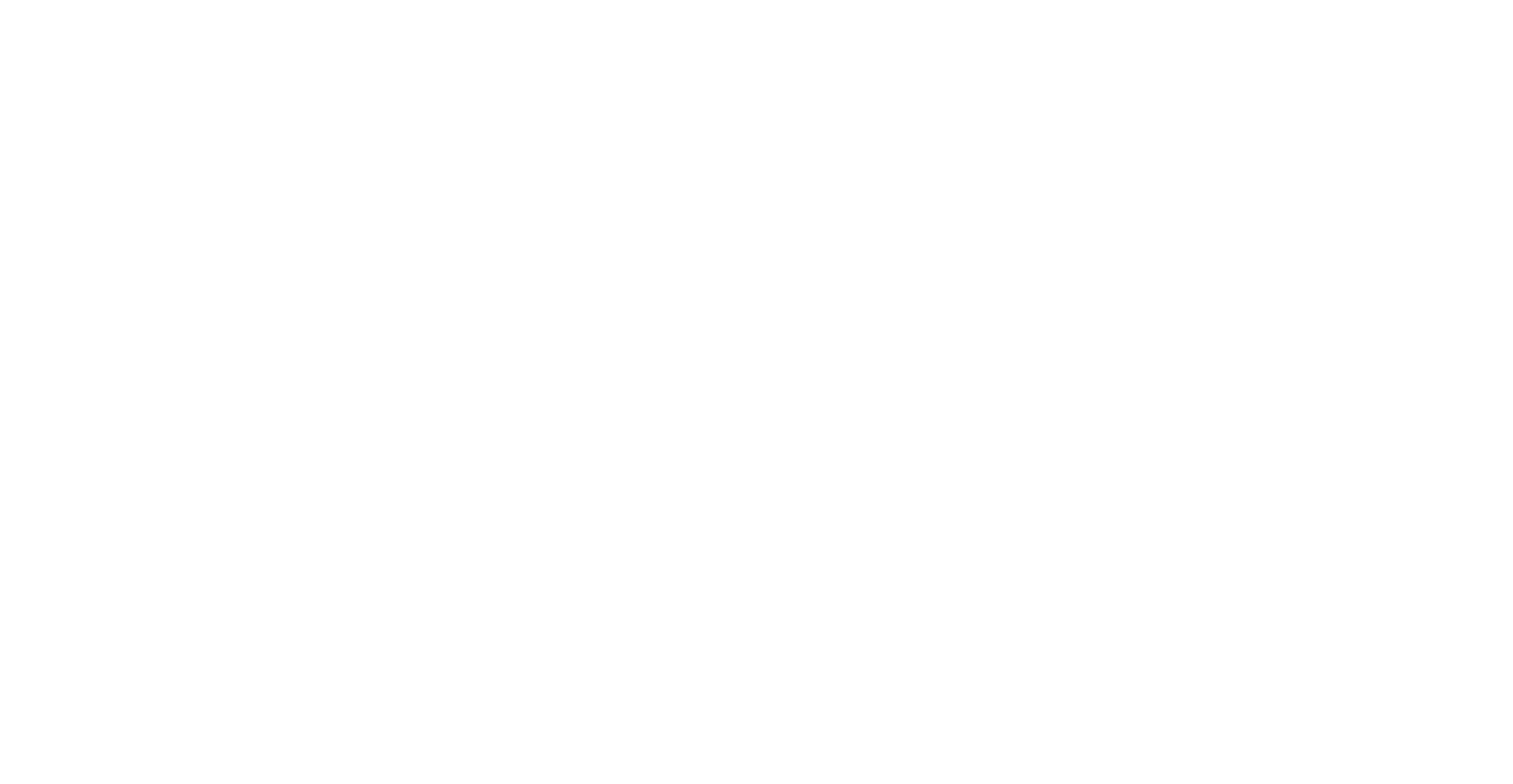 scroll, scrollTop: 0, scrollLeft: 0, axis: both 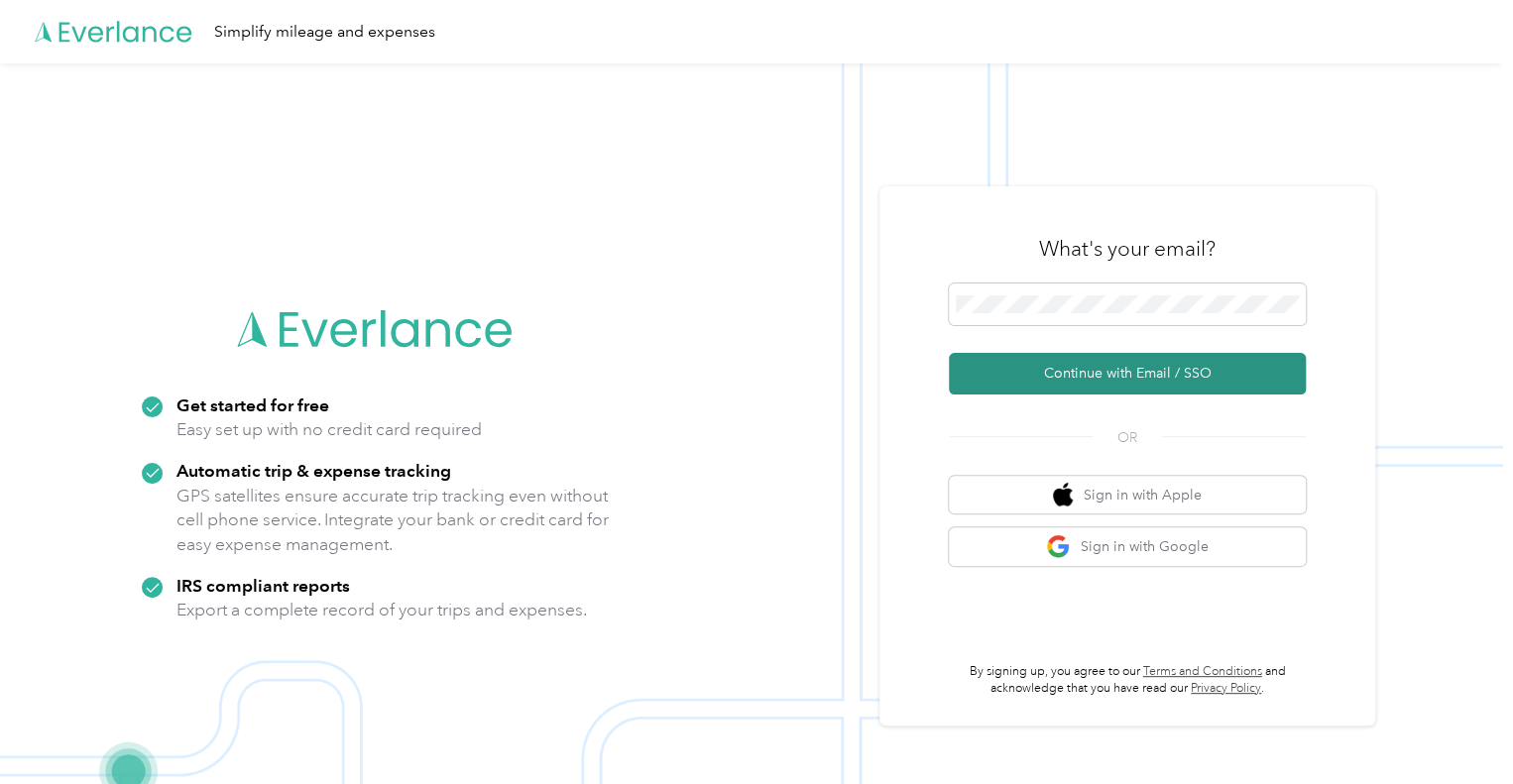 click on "Continue with Email / SSO" at bounding box center (1127, 374) 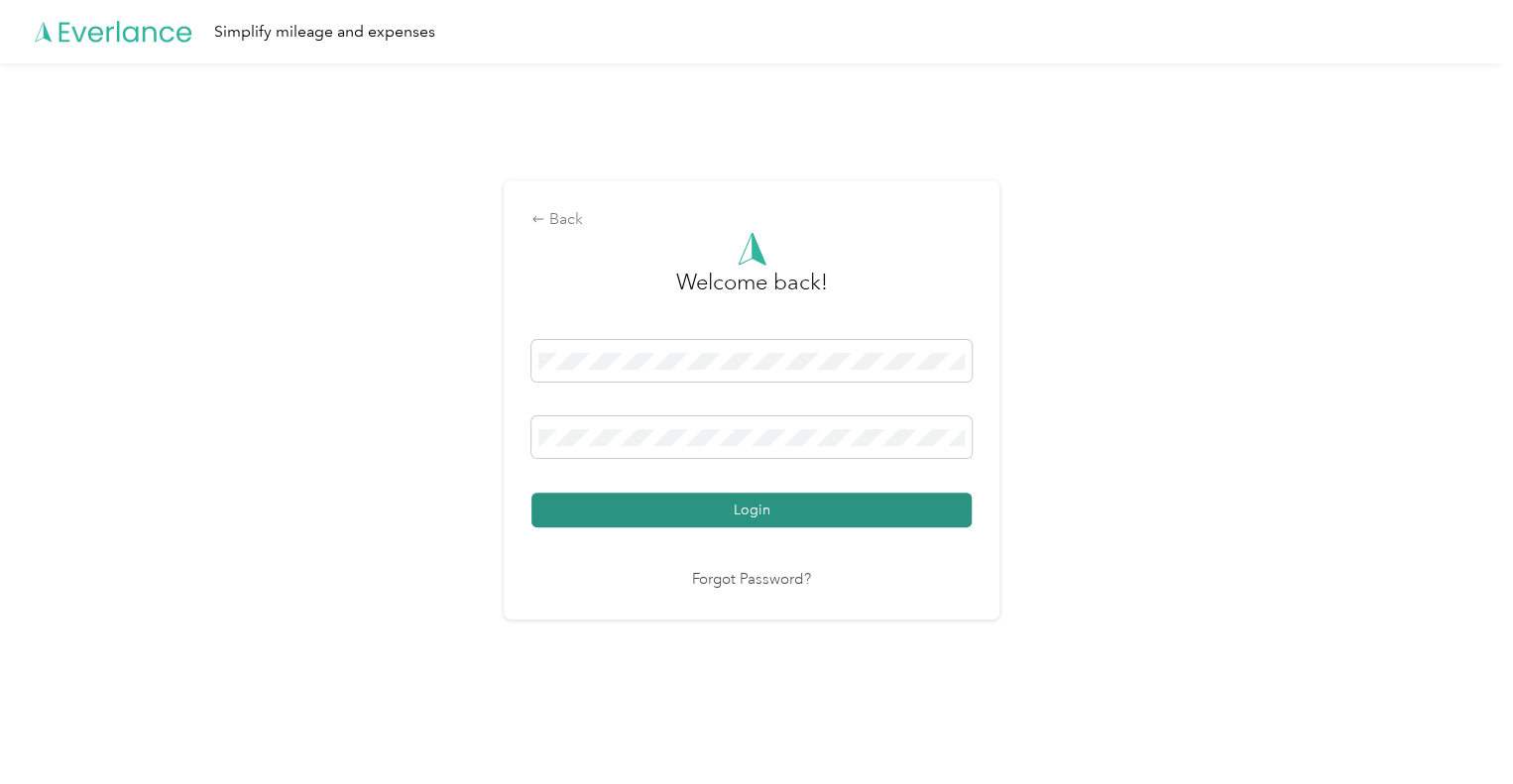 click on "Login" at bounding box center [752, 509] 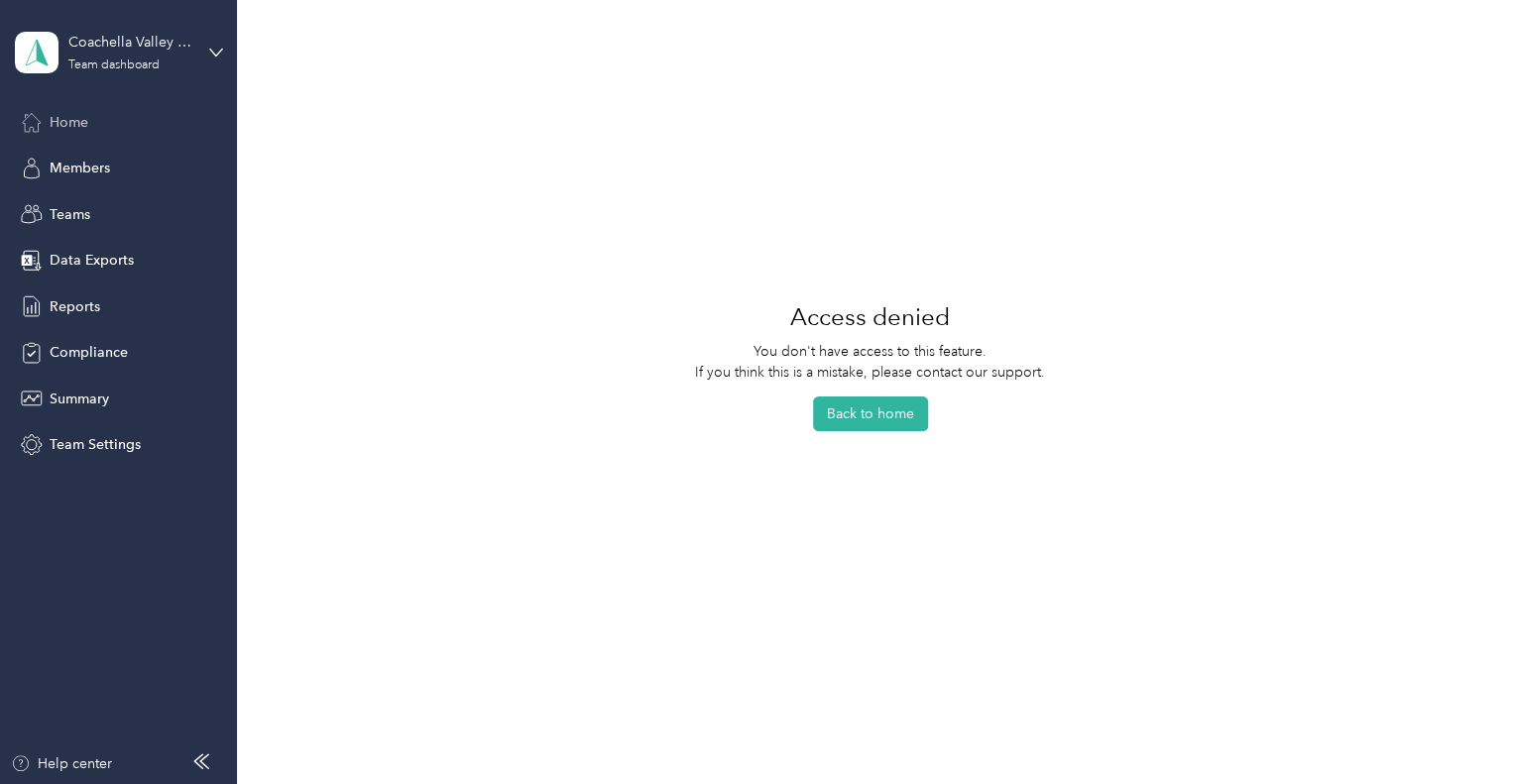 click on "Home" at bounding box center (68, 122) 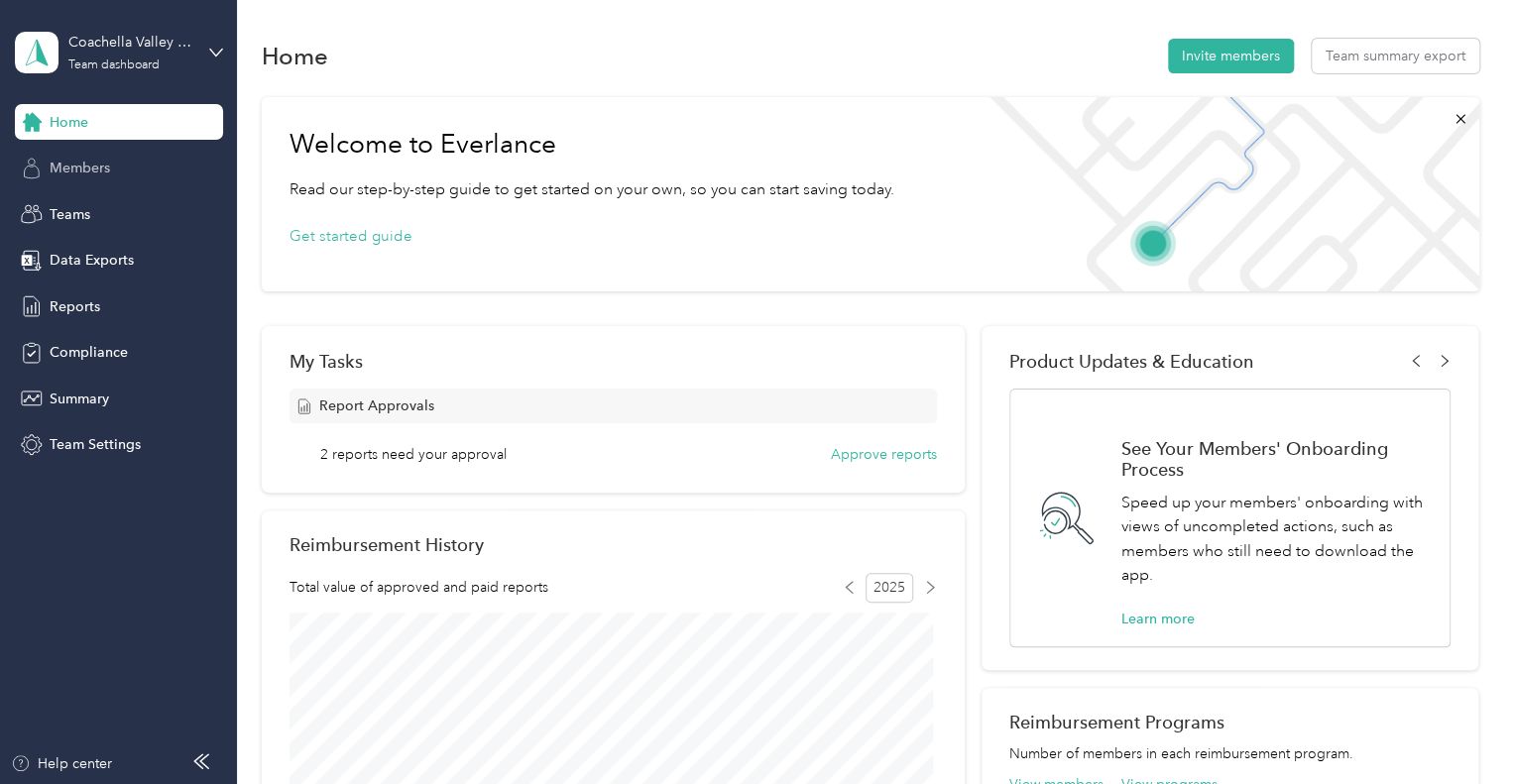 click on "Members" at bounding box center (79, 168) 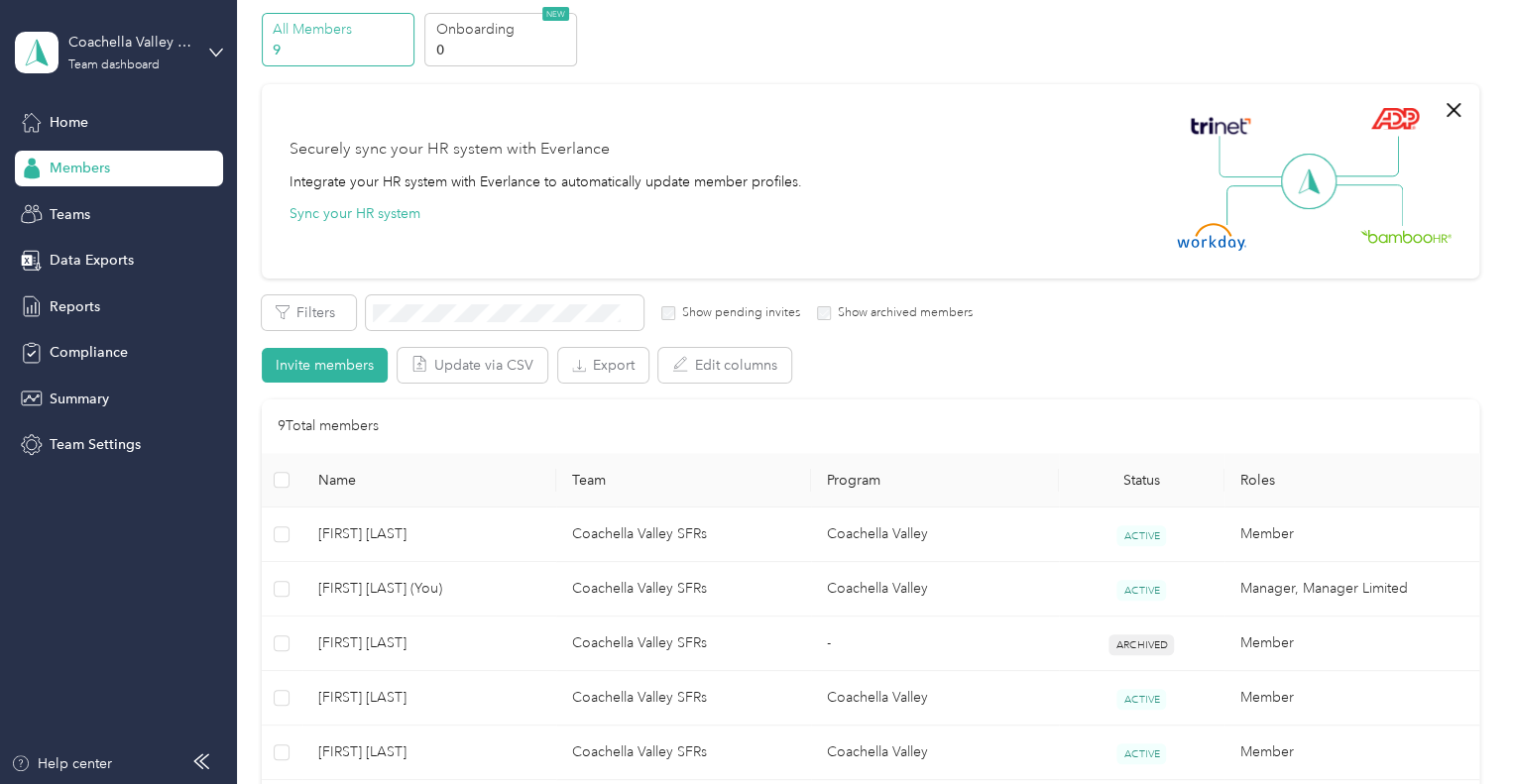 scroll, scrollTop: 0, scrollLeft: 0, axis: both 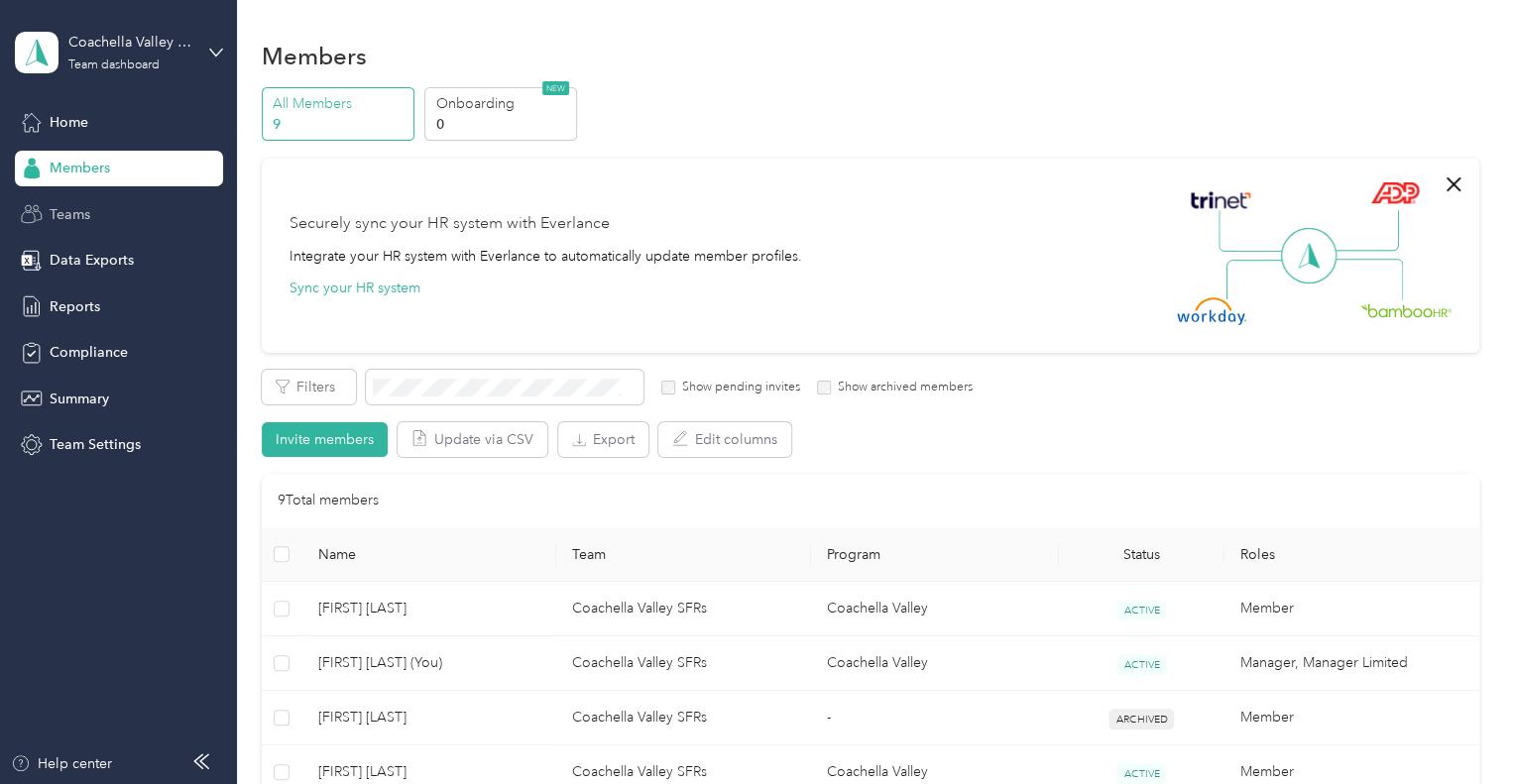 click on "Teams" at bounding box center (69, 214) 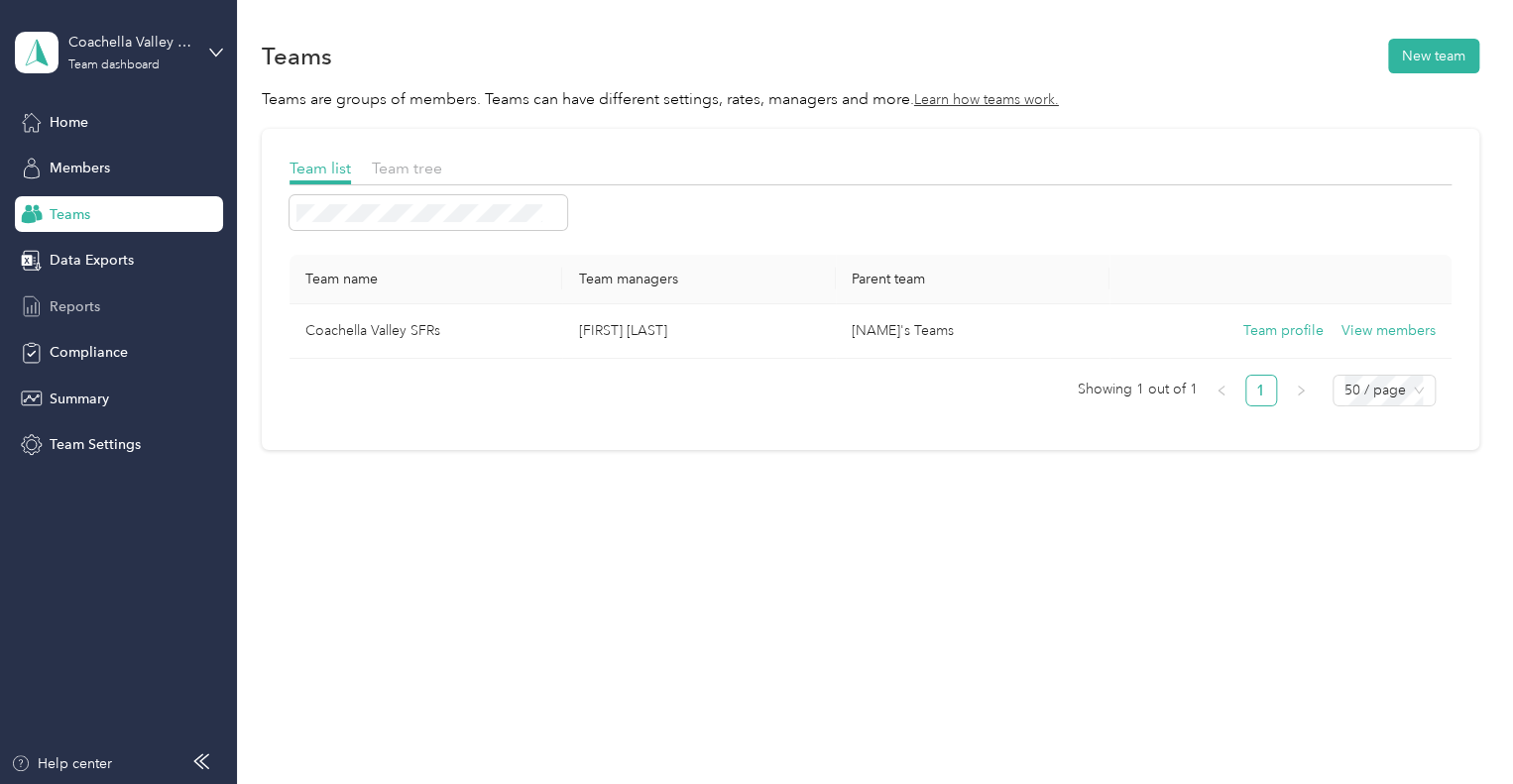 click on "Reports" at bounding box center [74, 306] 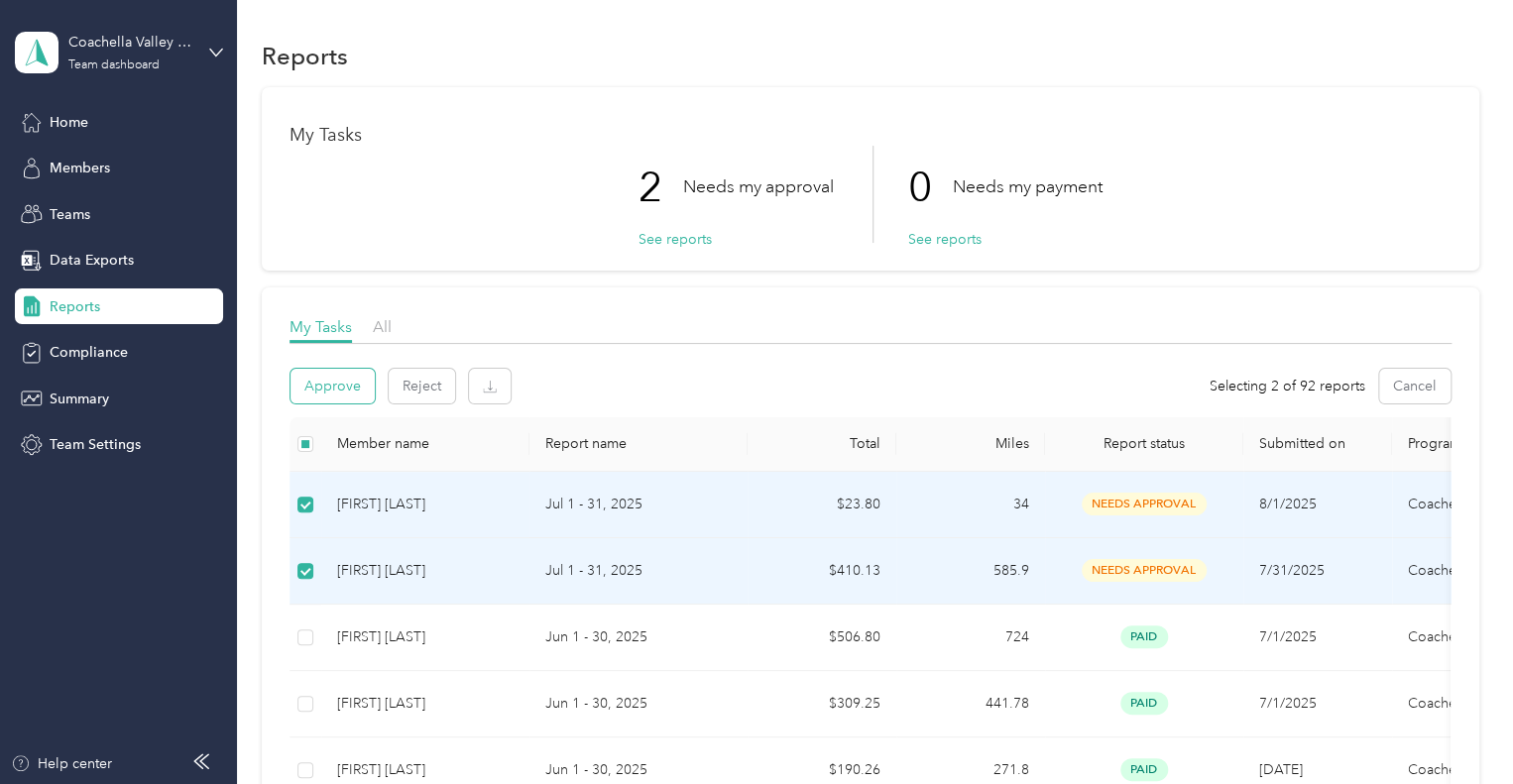 click on "Approve" at bounding box center [332, 386] 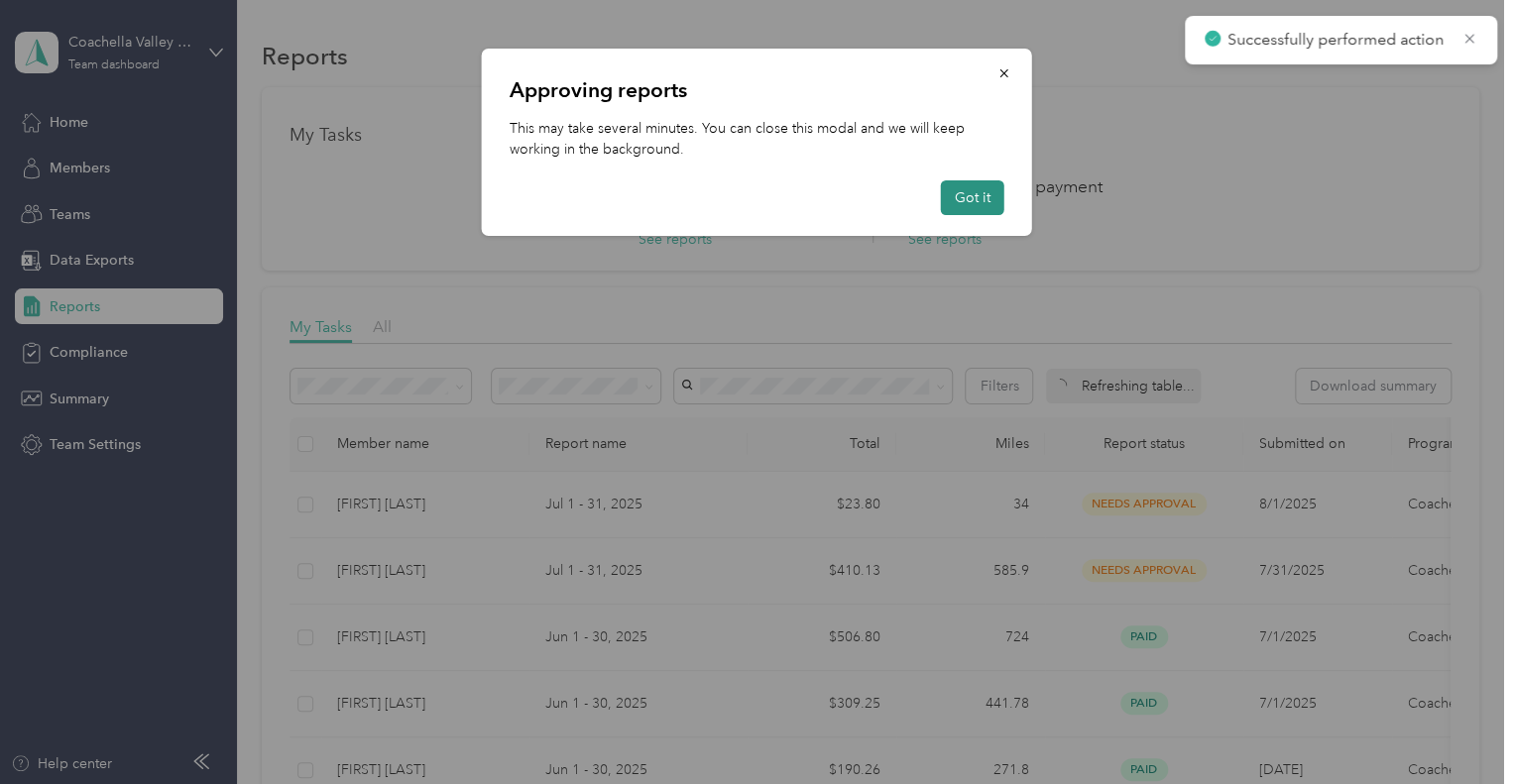 click on "Got it" at bounding box center [973, 197] 